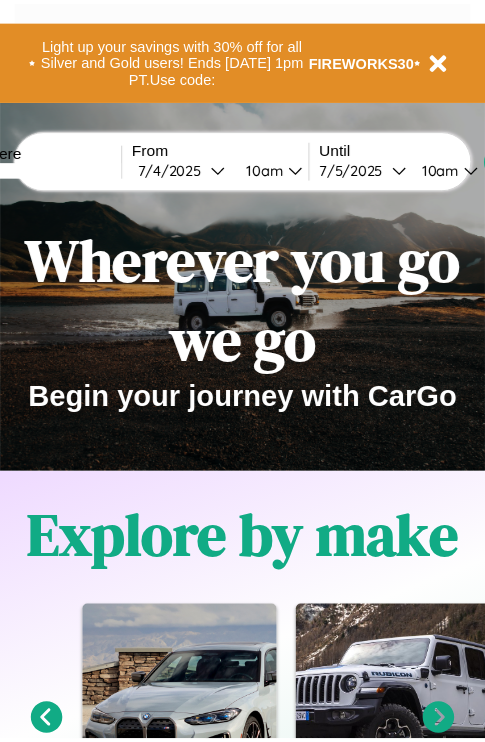 scroll, scrollTop: 0, scrollLeft: 0, axis: both 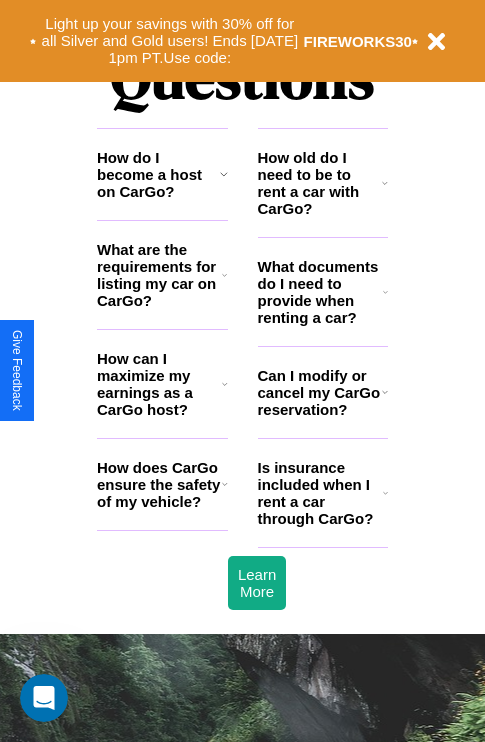 click on "How old do I need to be to rent a car with CarGo?" at bounding box center (320, 183) 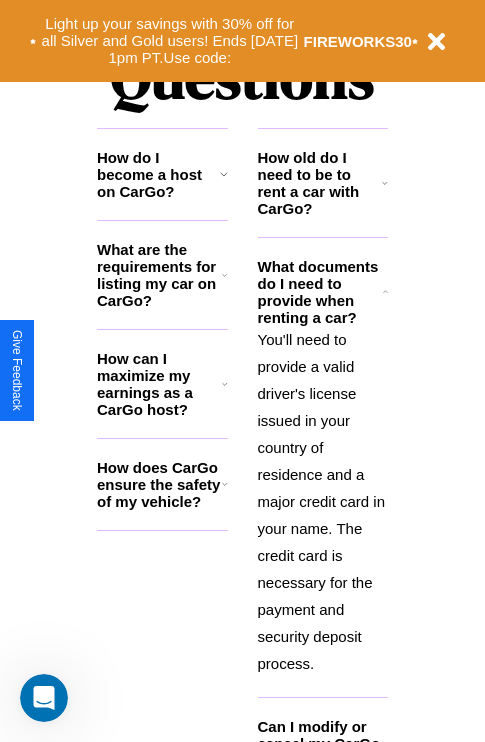 click on "How old do I need to be to rent a car with CarGo?" at bounding box center (320, 183) 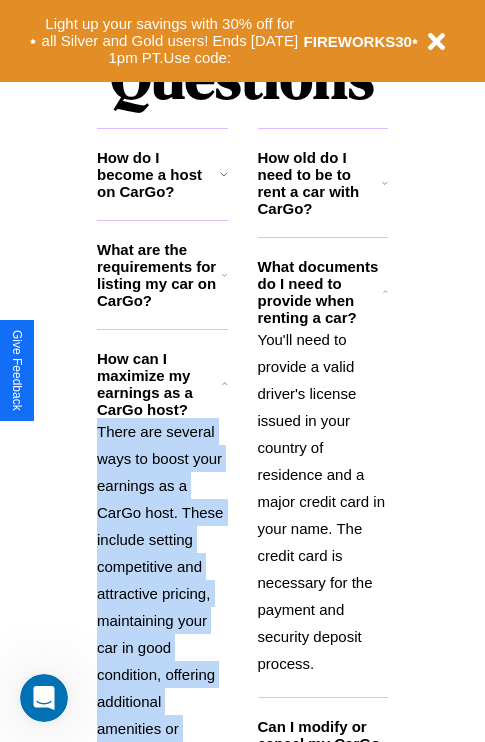 click 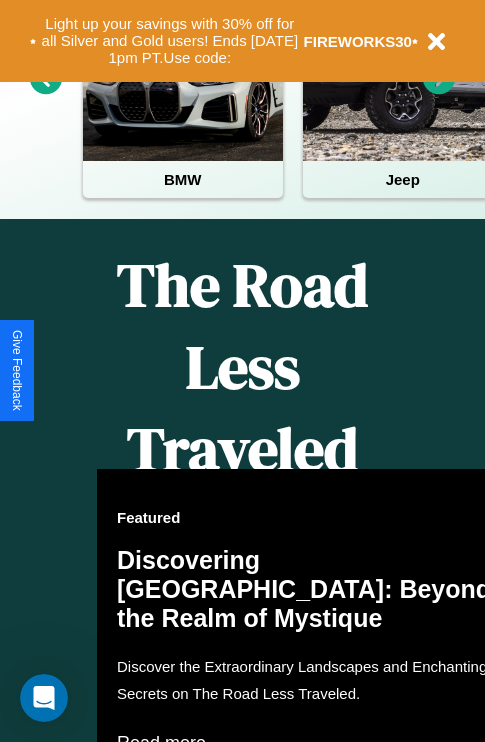 scroll, scrollTop: 0, scrollLeft: 0, axis: both 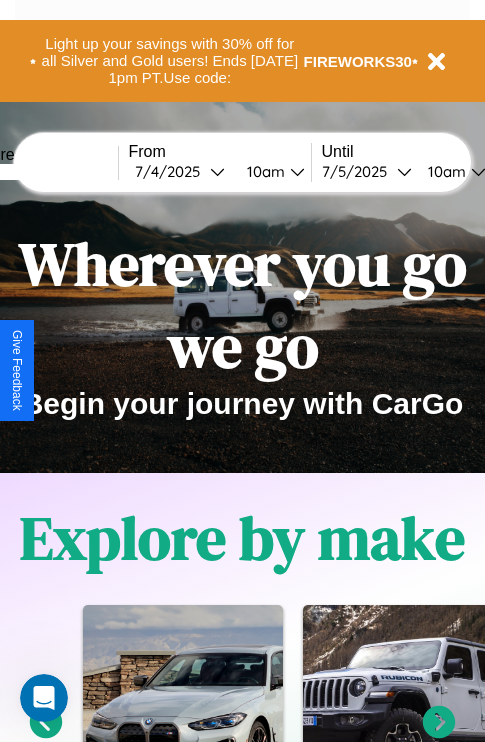 click at bounding box center (43, 172) 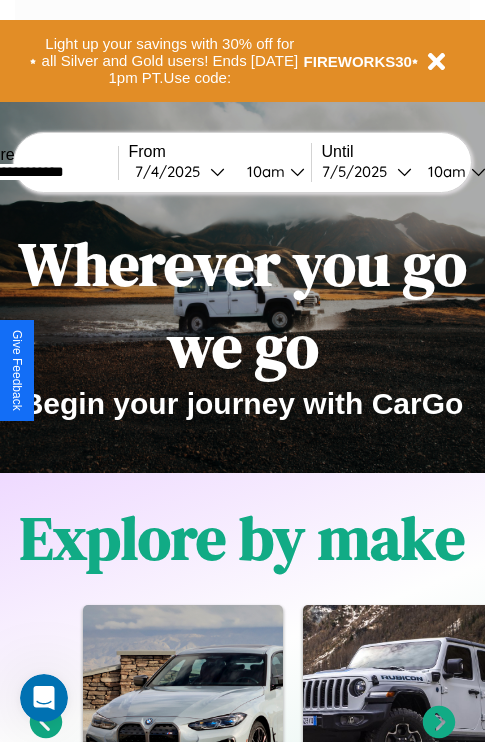 type on "**********" 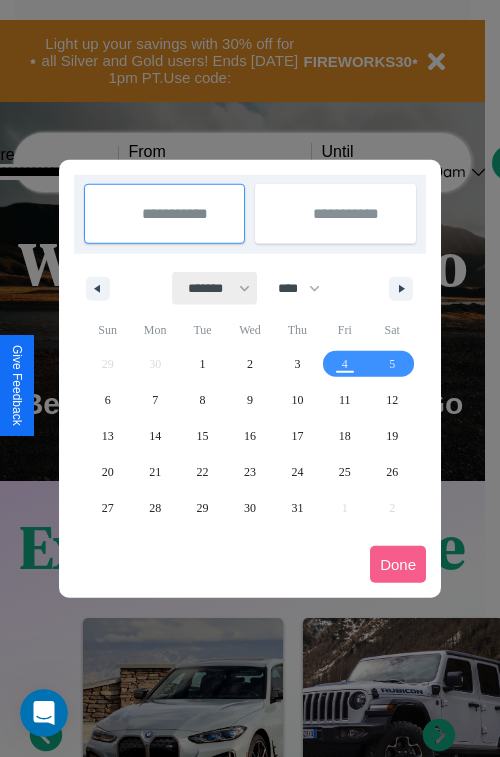 click on "******* ******** ***** ***** *** **** **** ****** ********* ******* ******** ********" at bounding box center (215, 288) 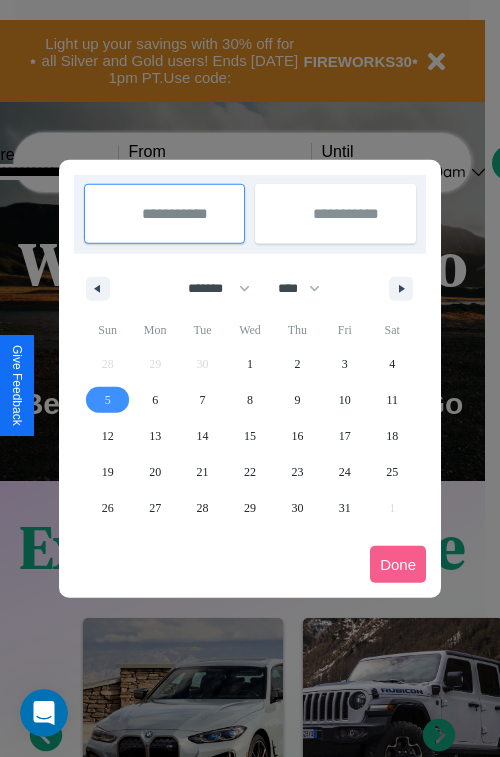 click on "5" at bounding box center (108, 400) 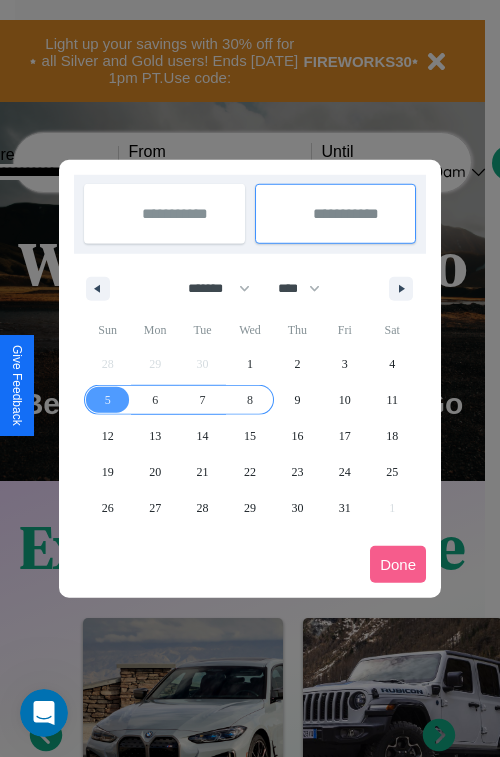 click on "8" at bounding box center [250, 400] 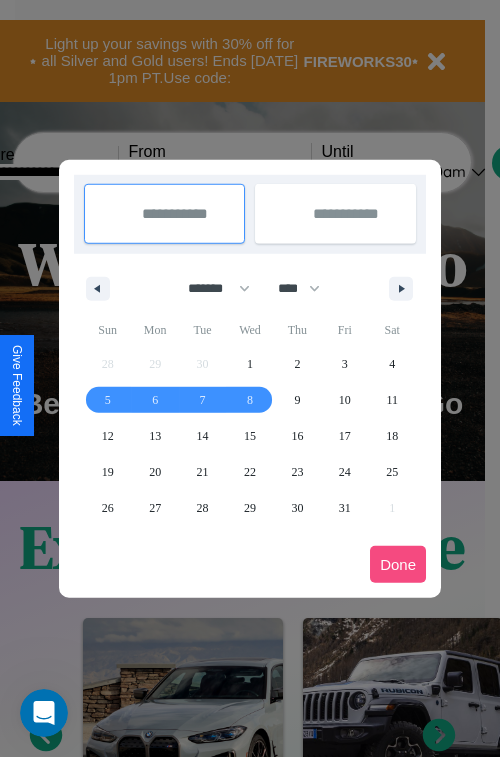 click on "Done" at bounding box center [398, 564] 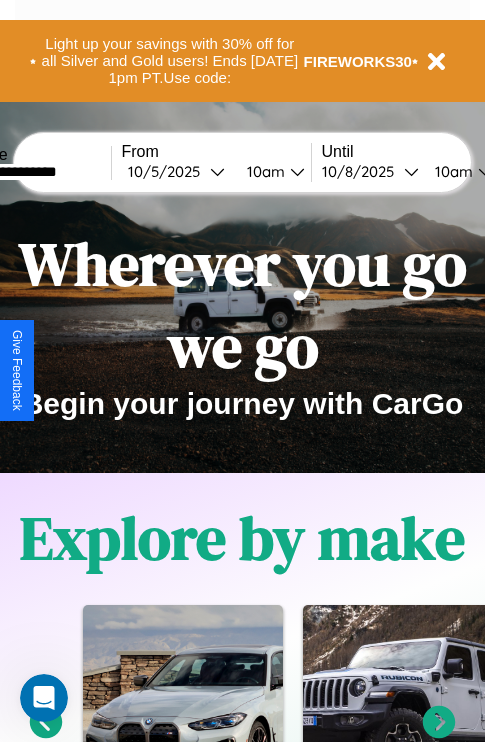 scroll, scrollTop: 0, scrollLeft: 75, axis: horizontal 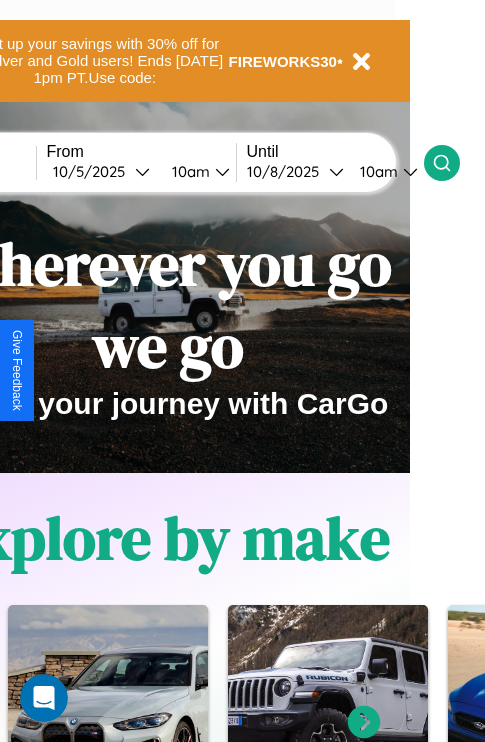 click 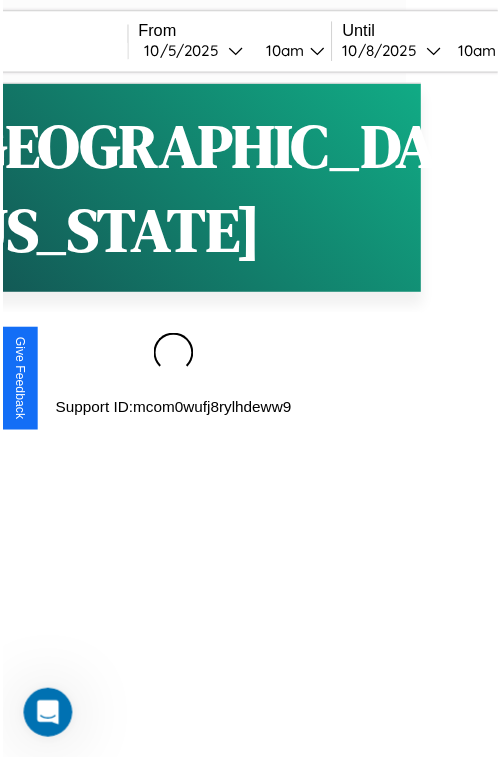 scroll, scrollTop: 0, scrollLeft: 0, axis: both 